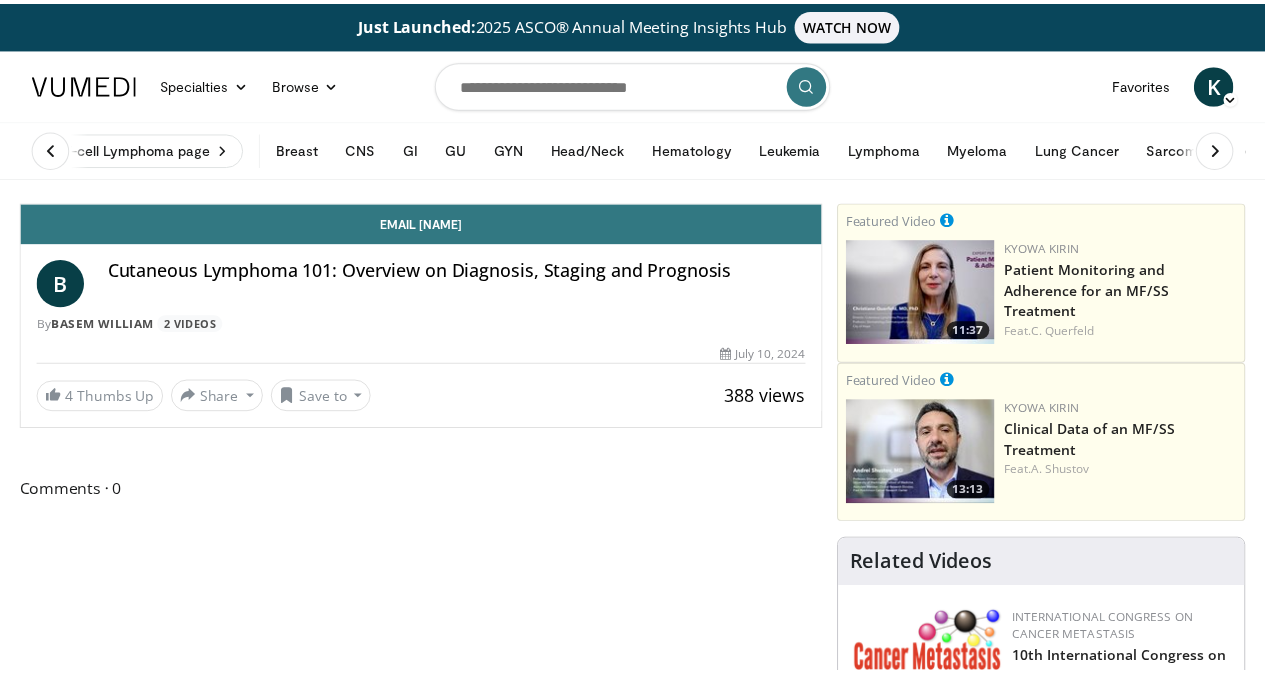 scroll, scrollTop: 0, scrollLeft: 0, axis: both 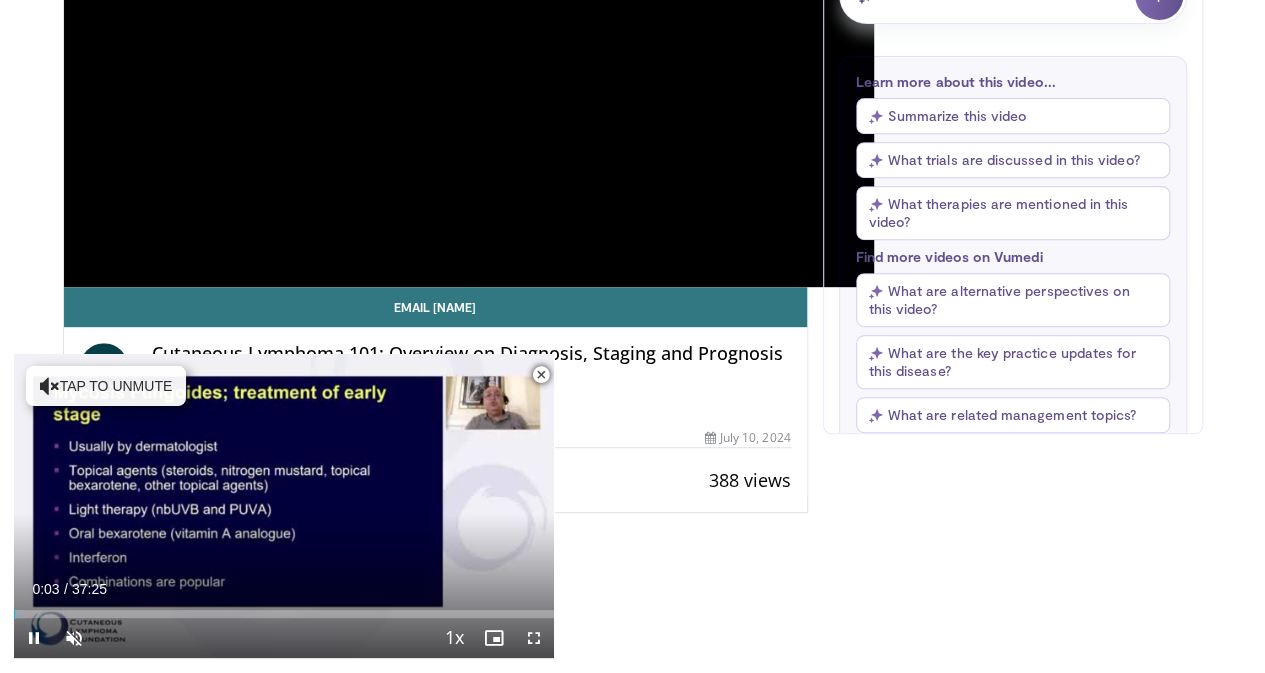 click at bounding box center (541, 375) 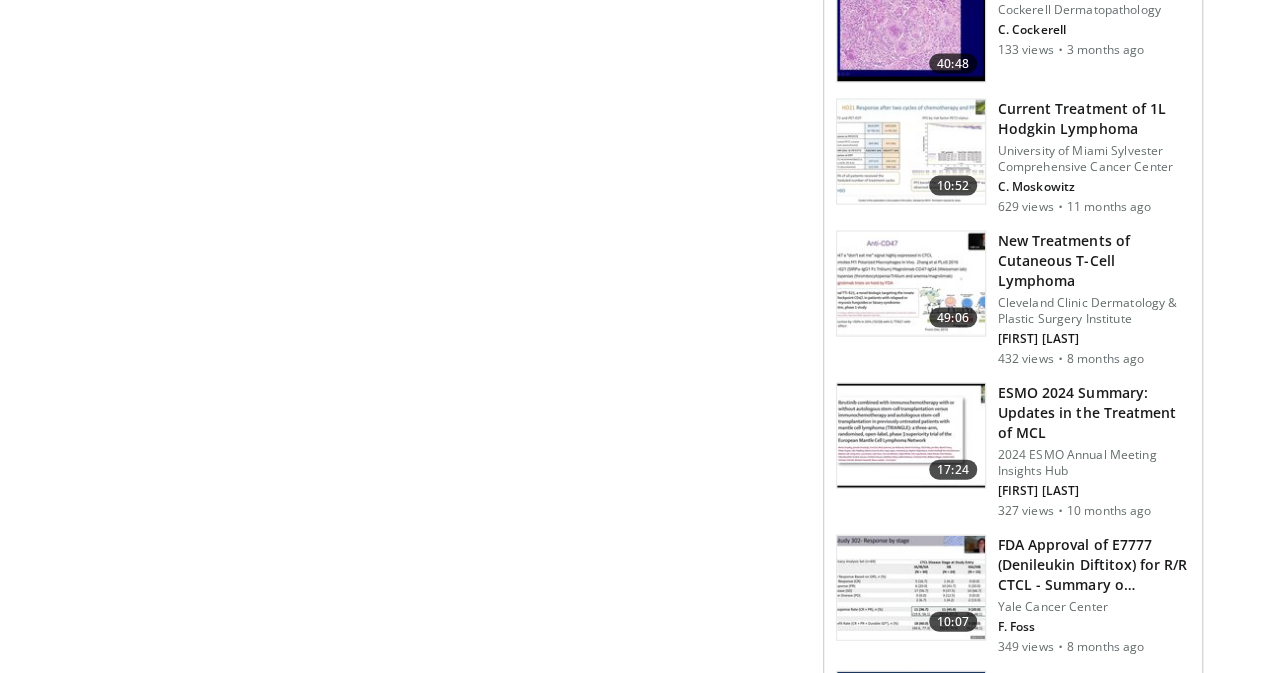 scroll, scrollTop: 1929, scrollLeft: 0, axis: vertical 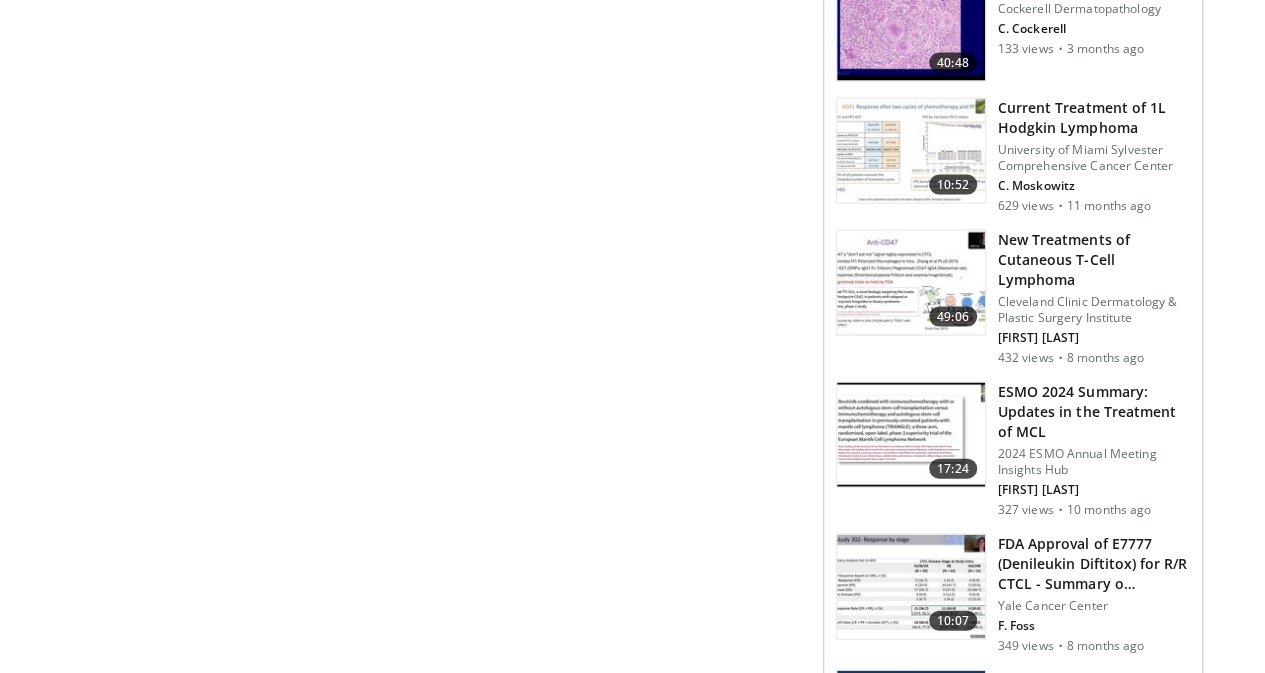 click at bounding box center [911, 283] 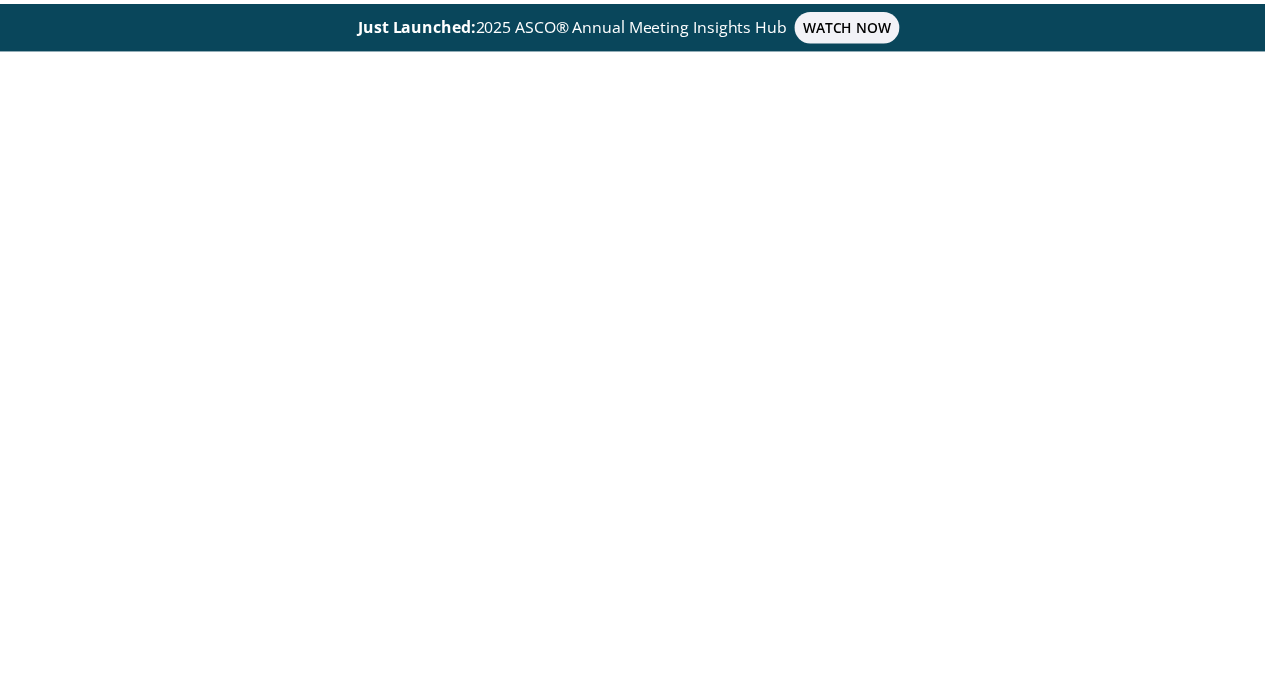 scroll, scrollTop: 0, scrollLeft: 0, axis: both 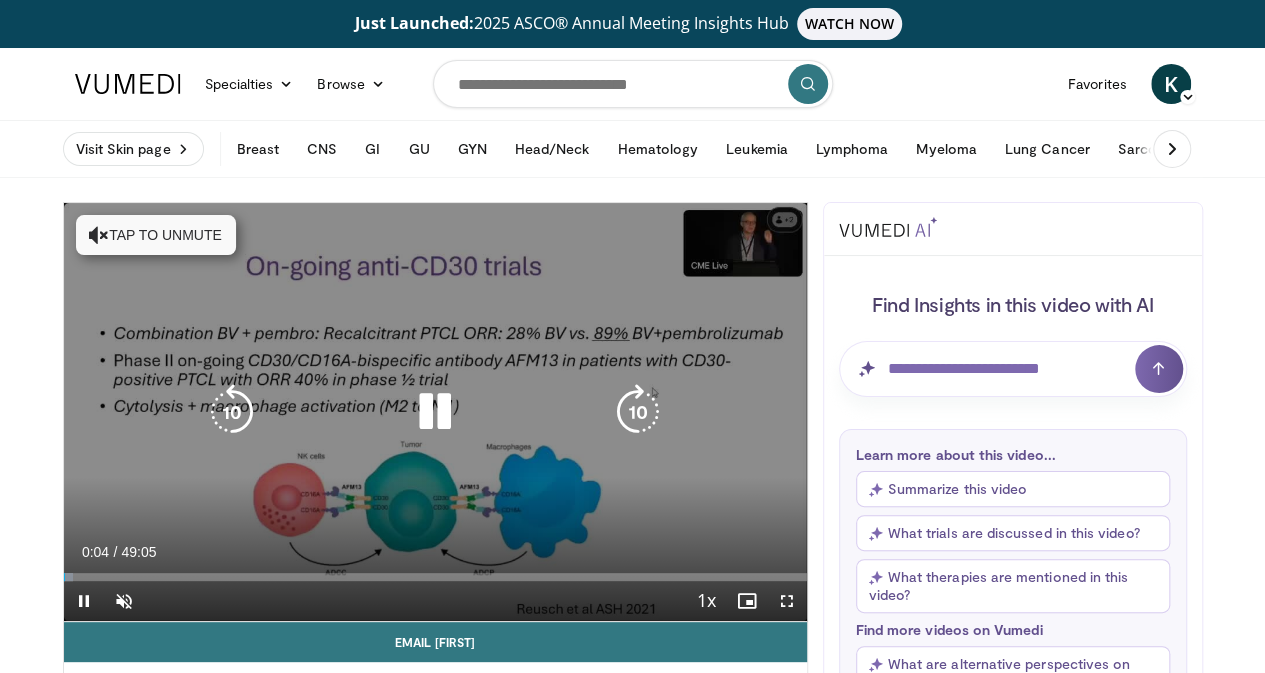 drag, startPoint x: 454, startPoint y: 485, endPoint x: 328, endPoint y: 290, distance: 232.1659 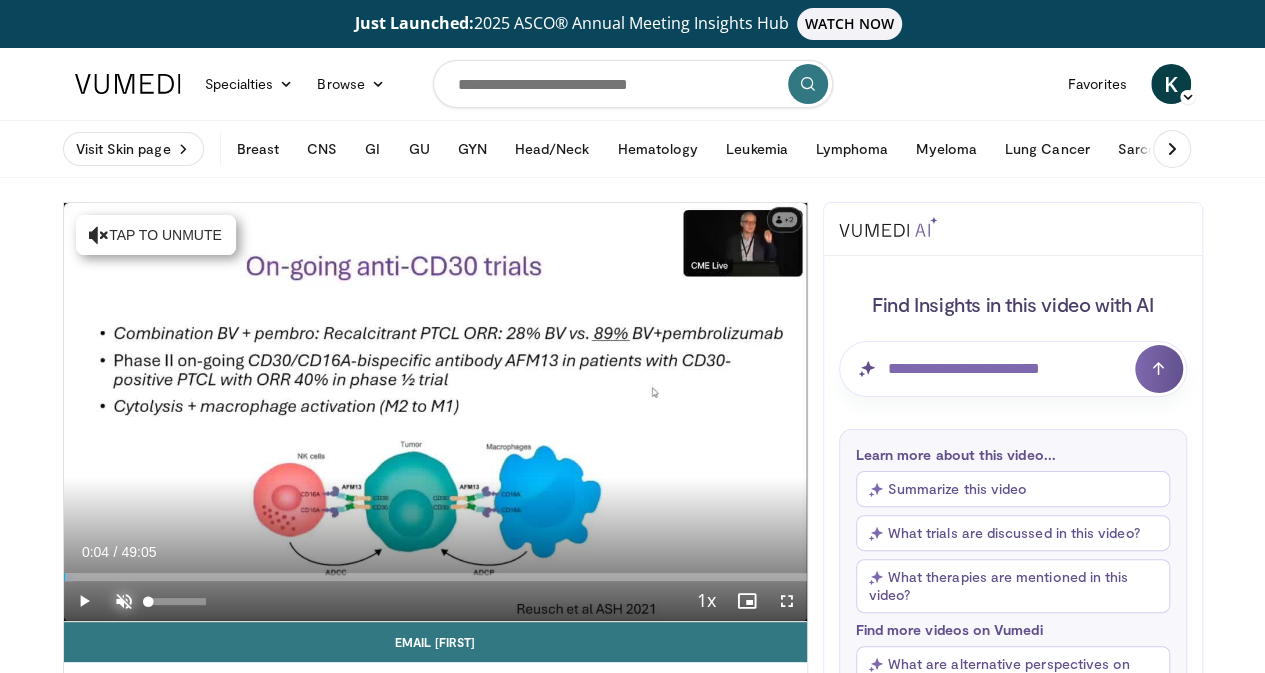 click at bounding box center (124, 601) 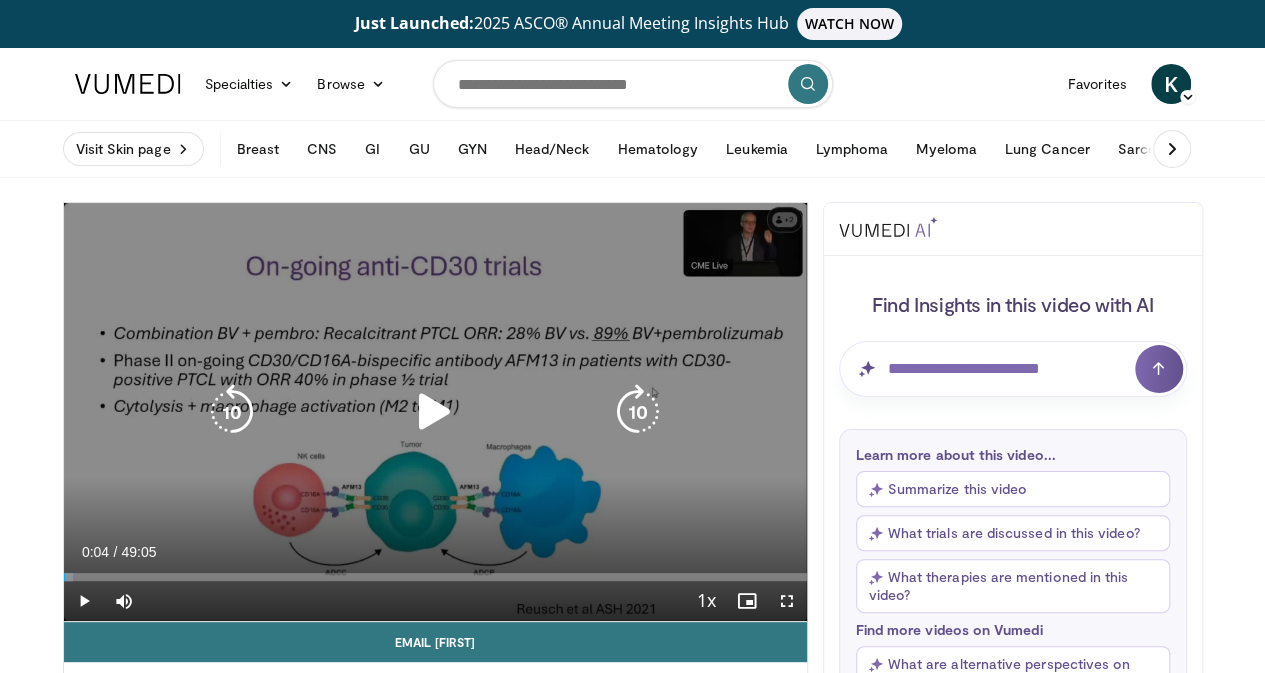 click at bounding box center (435, 412) 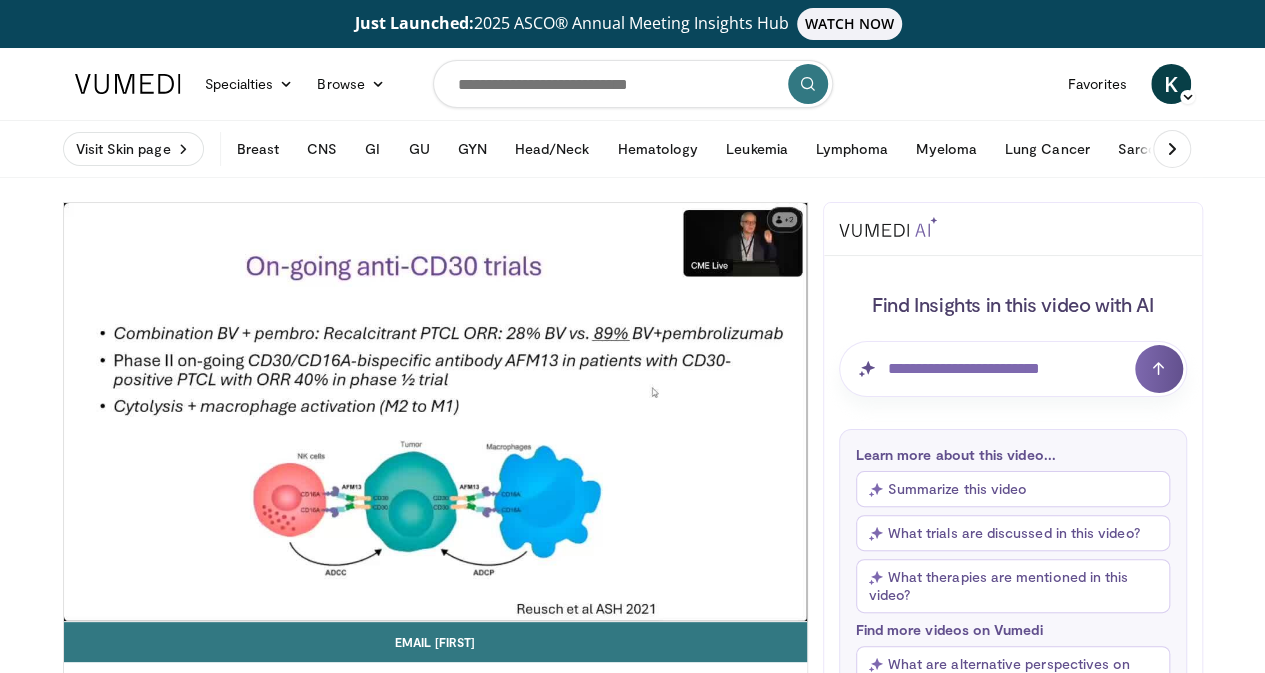 drag, startPoint x: 420, startPoint y: 422, endPoint x: 282, endPoint y: 33, distance: 412.75296 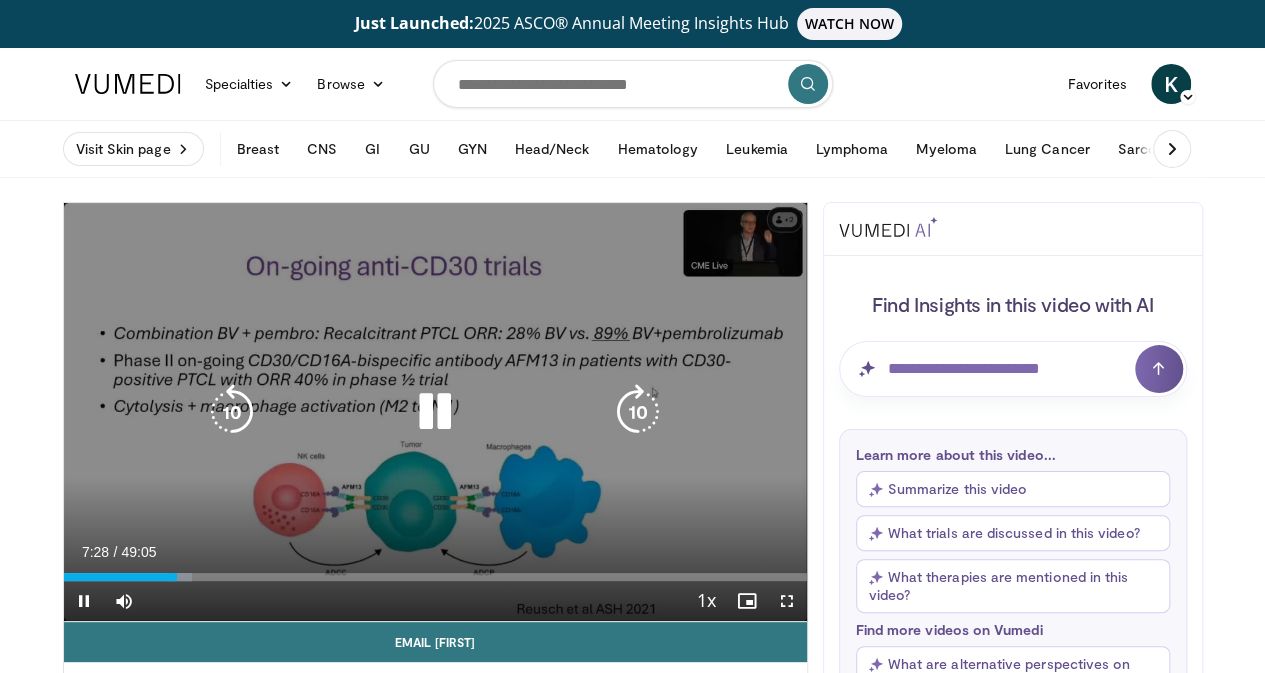click at bounding box center [435, 412] 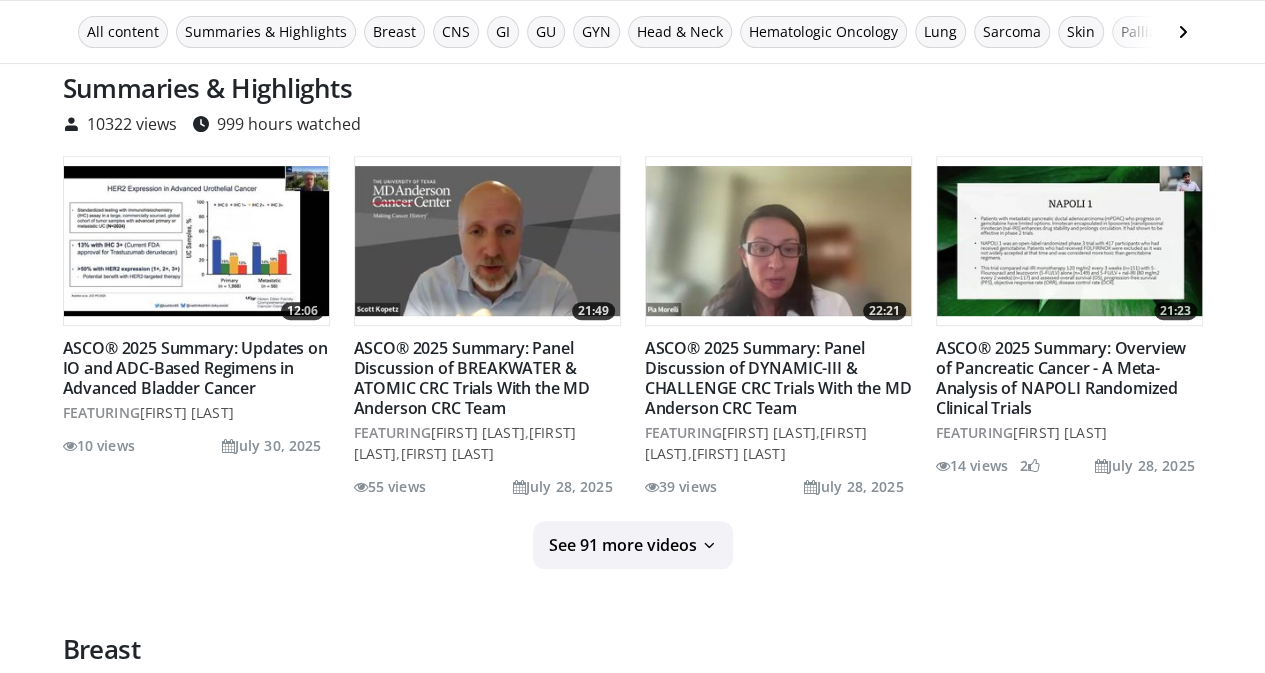 scroll, scrollTop: 382, scrollLeft: 0, axis: vertical 